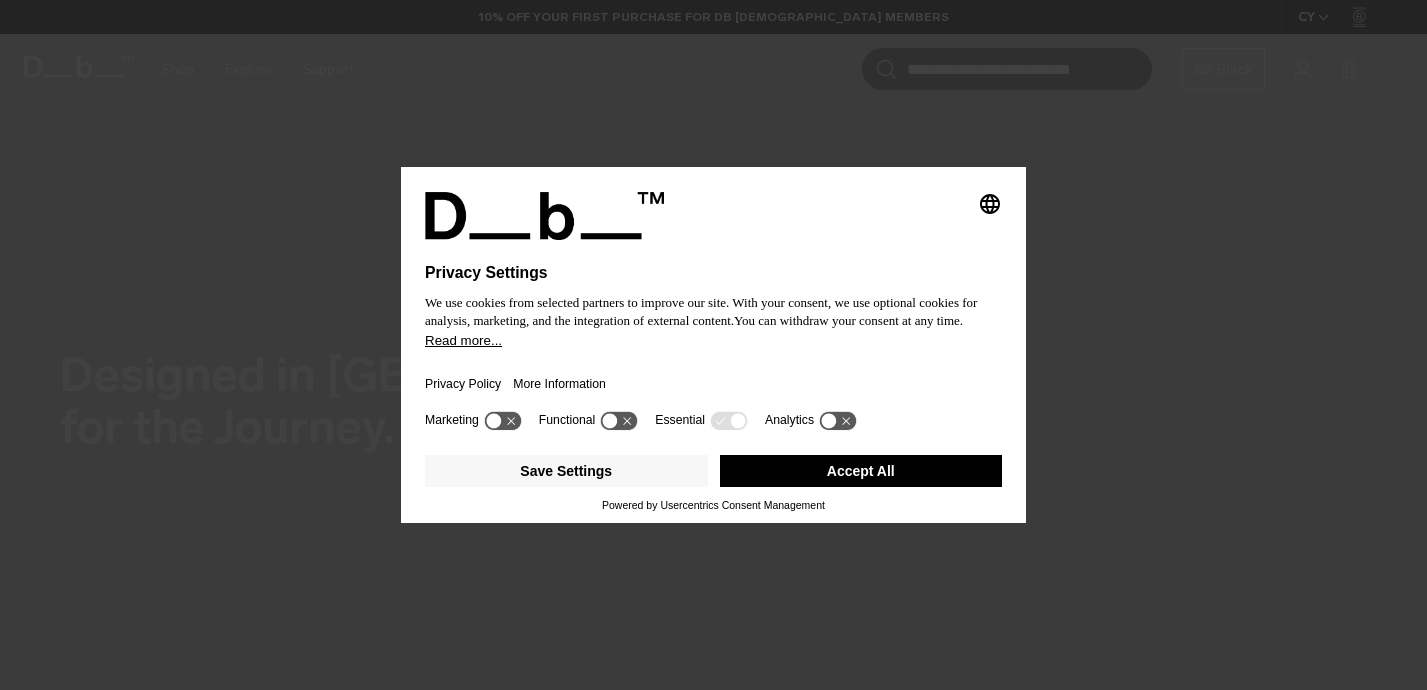 scroll, scrollTop: 0, scrollLeft: 0, axis: both 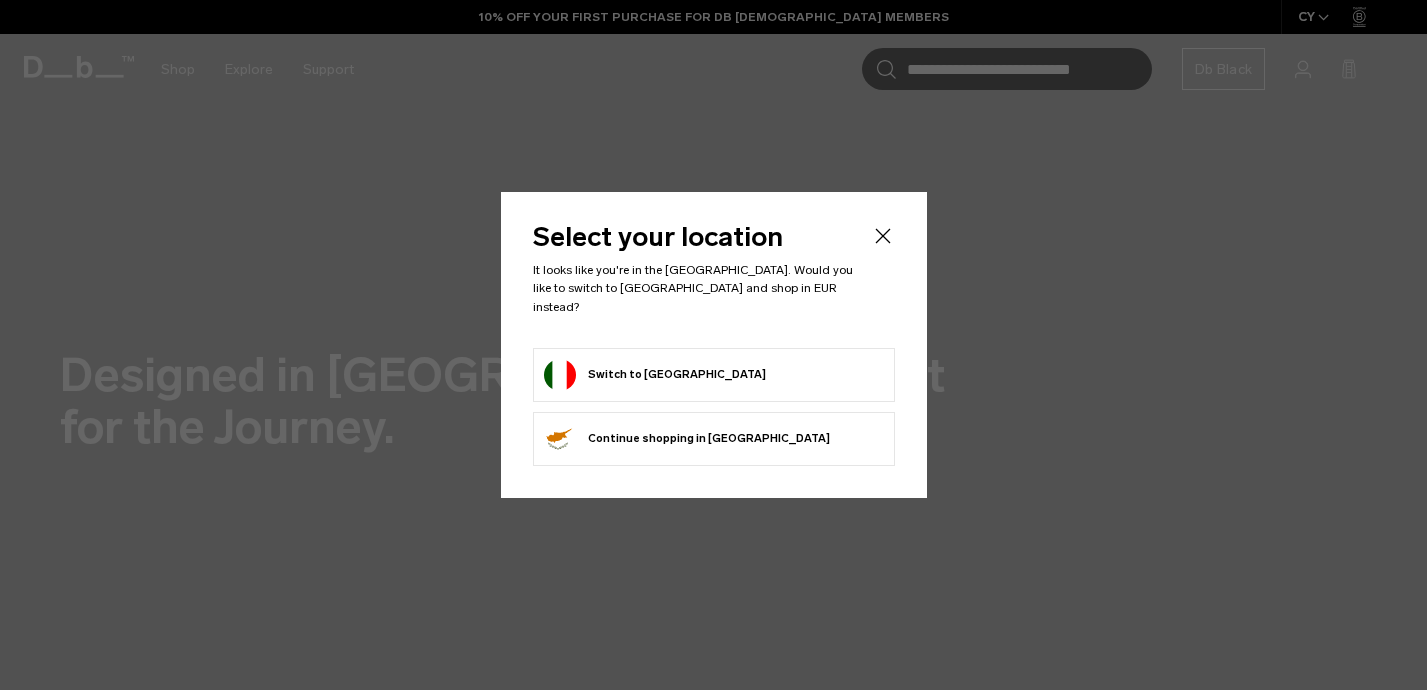 click 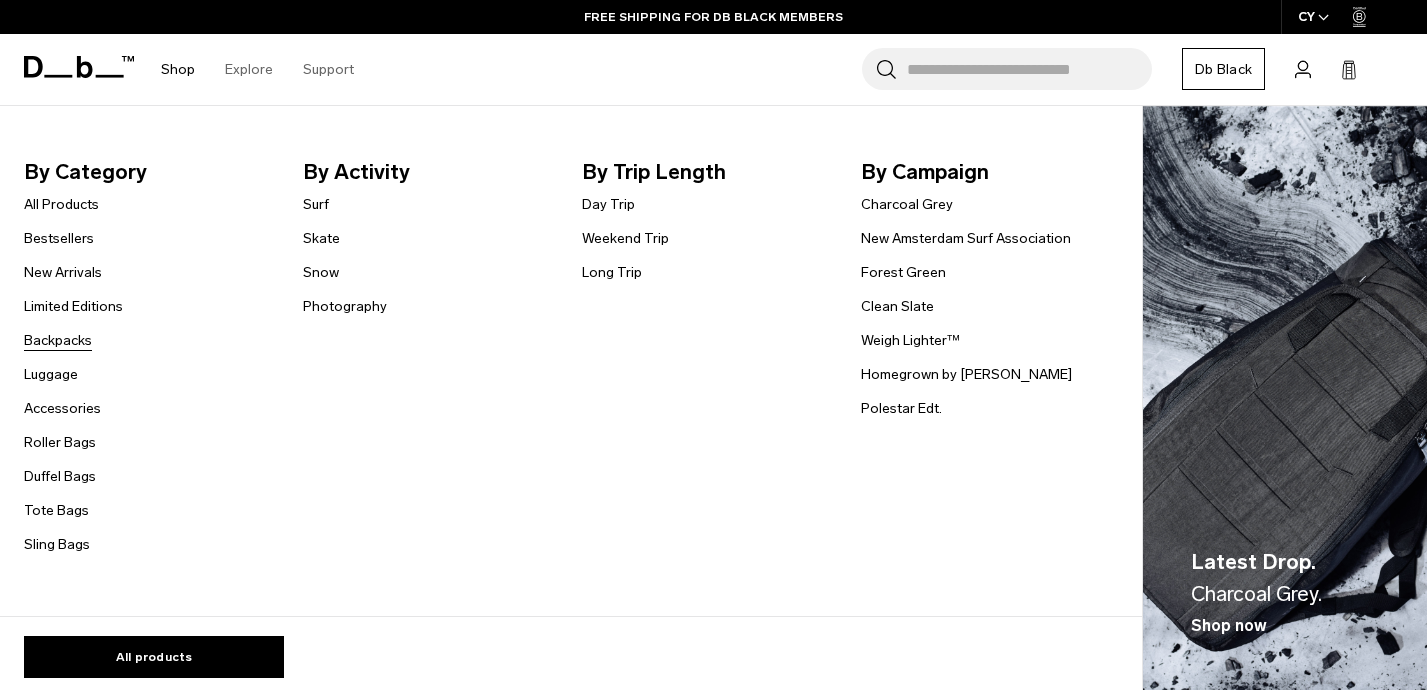 click on "Backpacks" at bounding box center (58, 340) 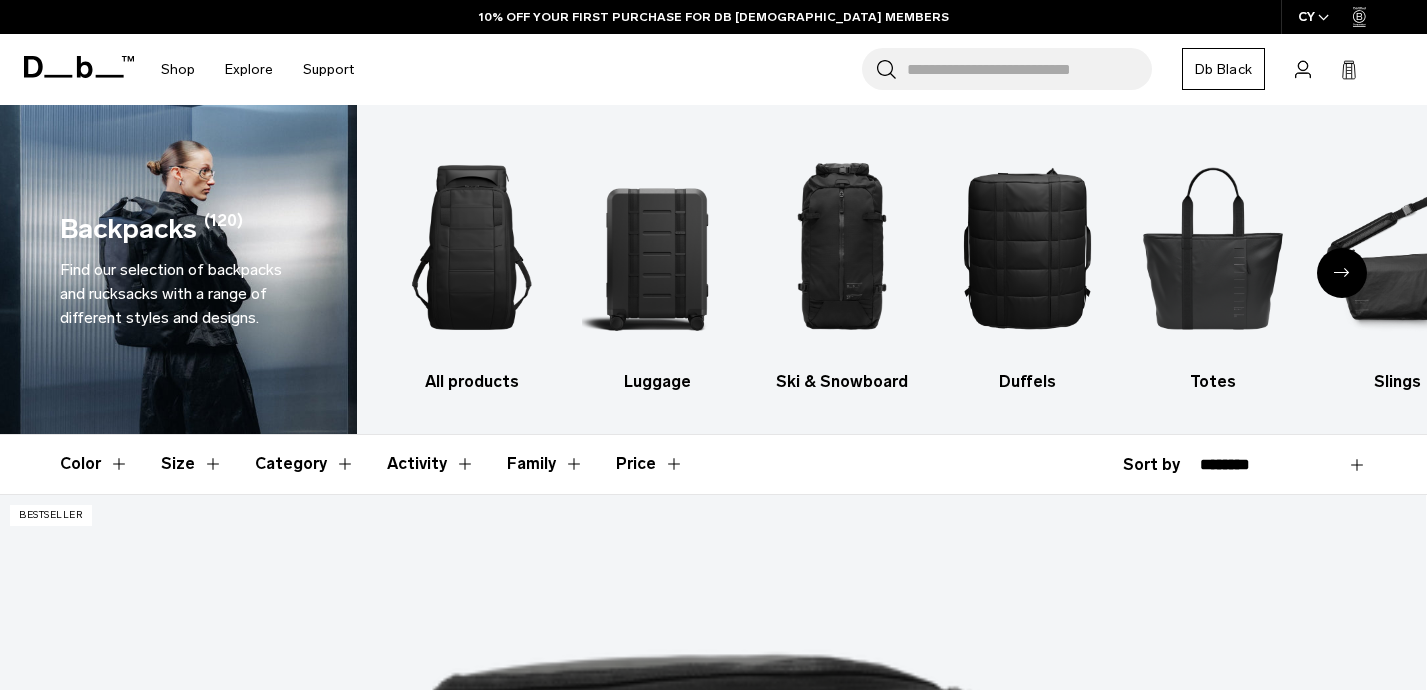 scroll, scrollTop: 311, scrollLeft: 0, axis: vertical 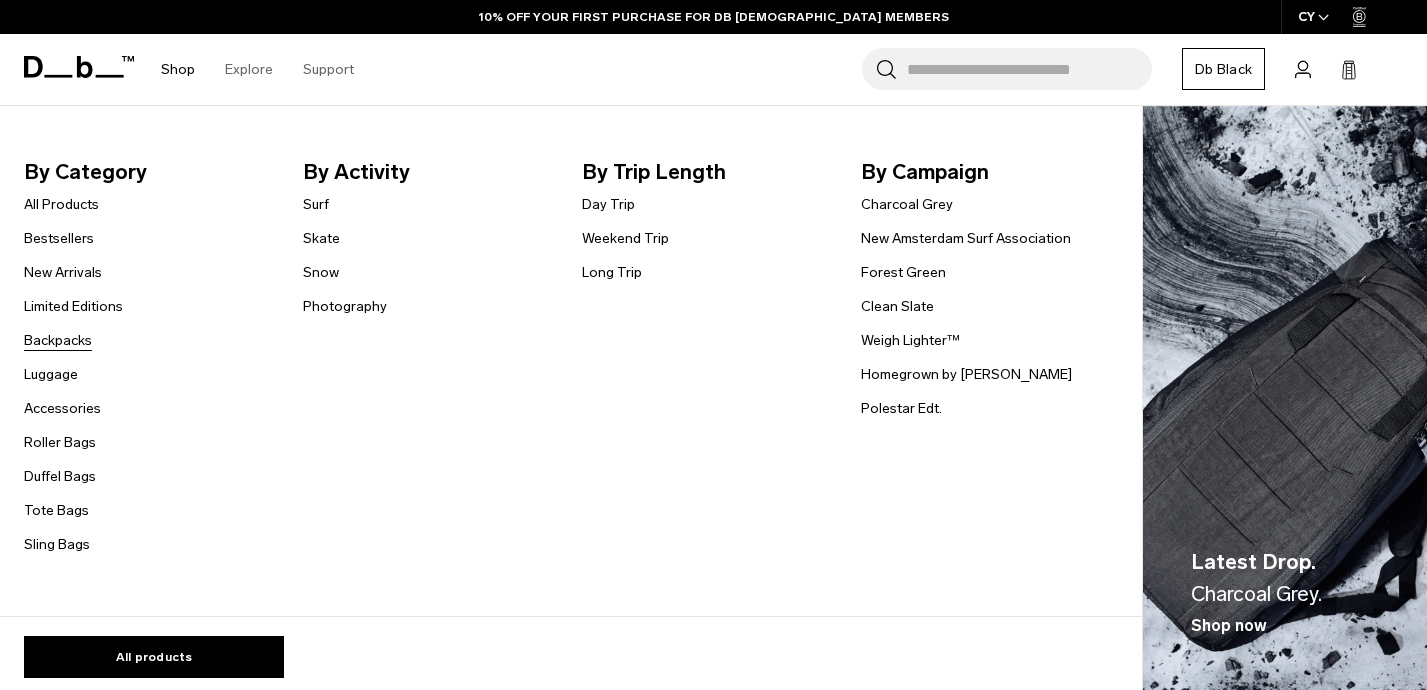 click on "Backpacks" at bounding box center (58, 340) 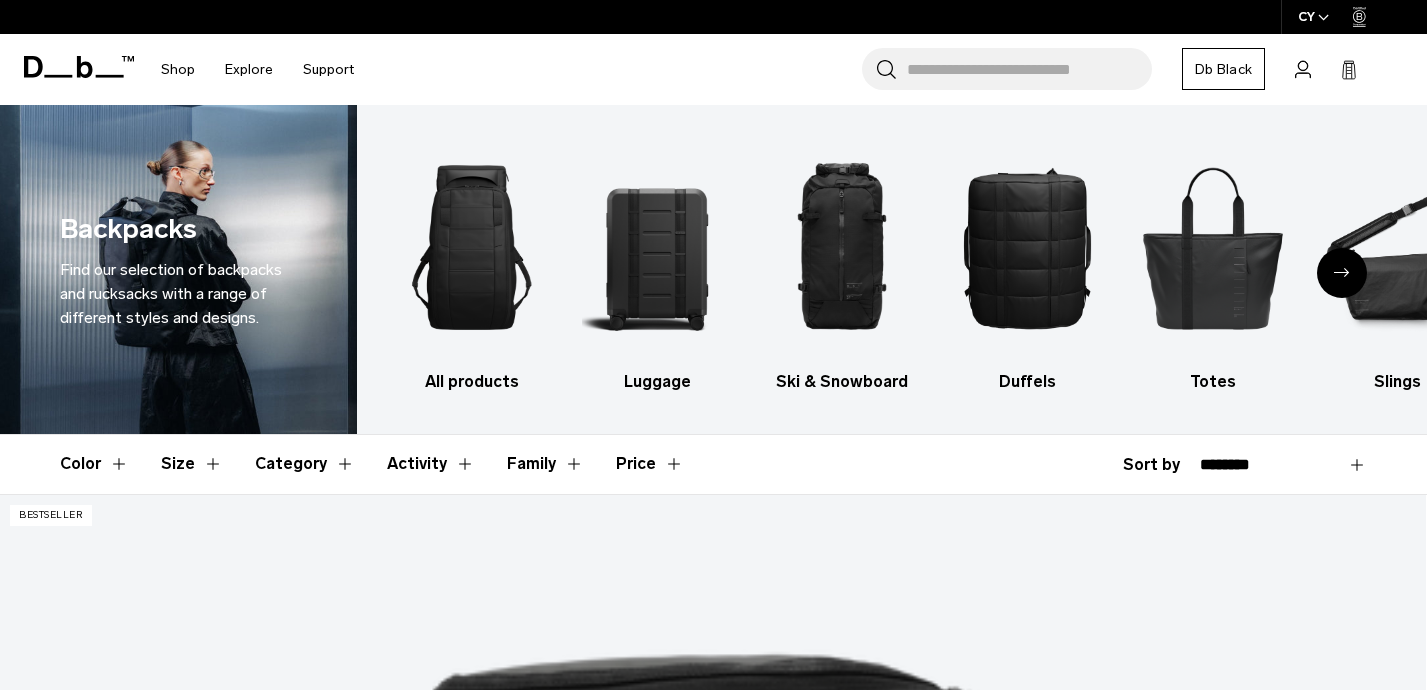 scroll, scrollTop: 280, scrollLeft: 0, axis: vertical 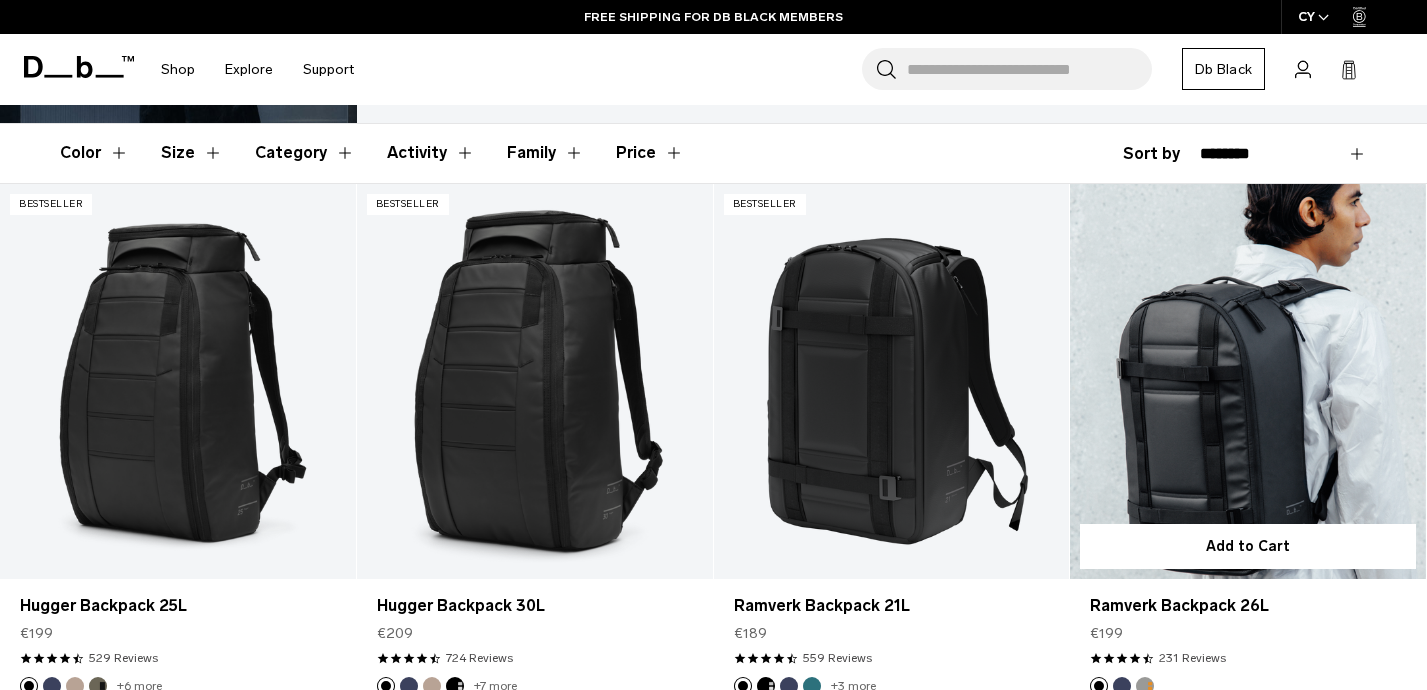 click at bounding box center [1248, 381] 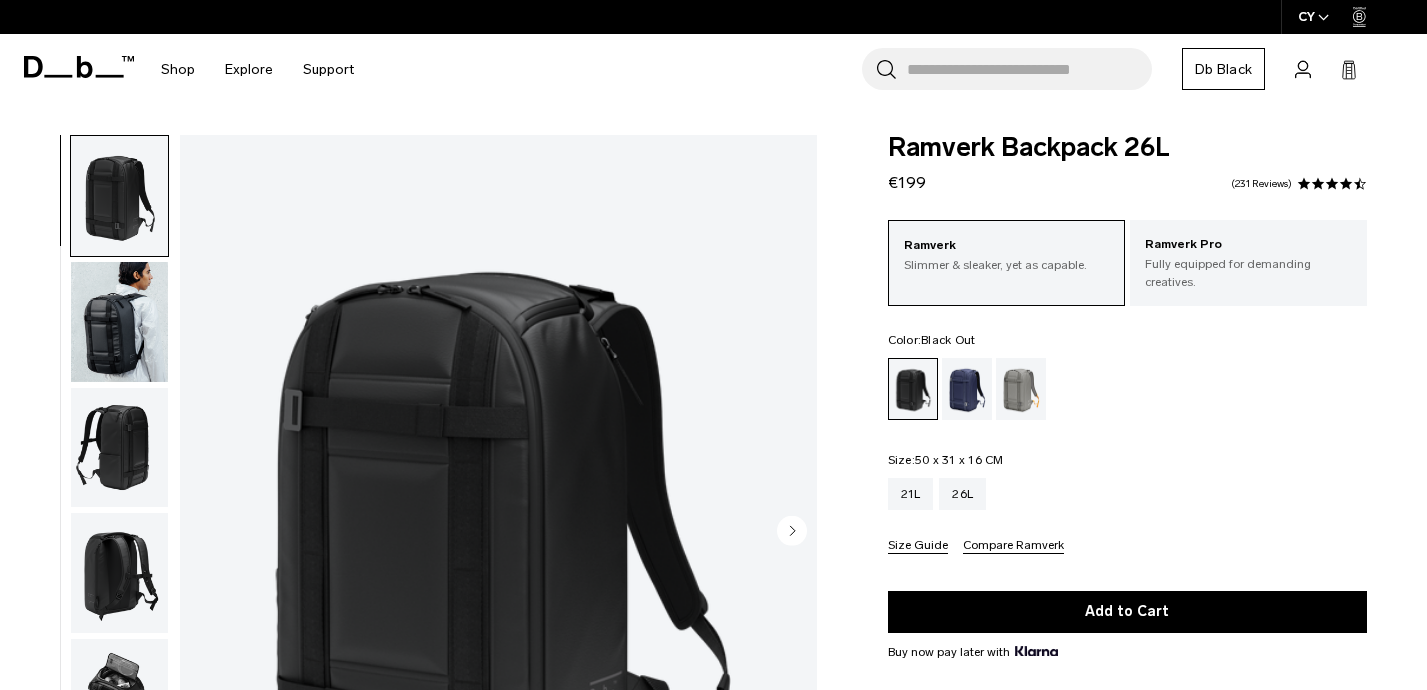 scroll, scrollTop: 0, scrollLeft: 0, axis: both 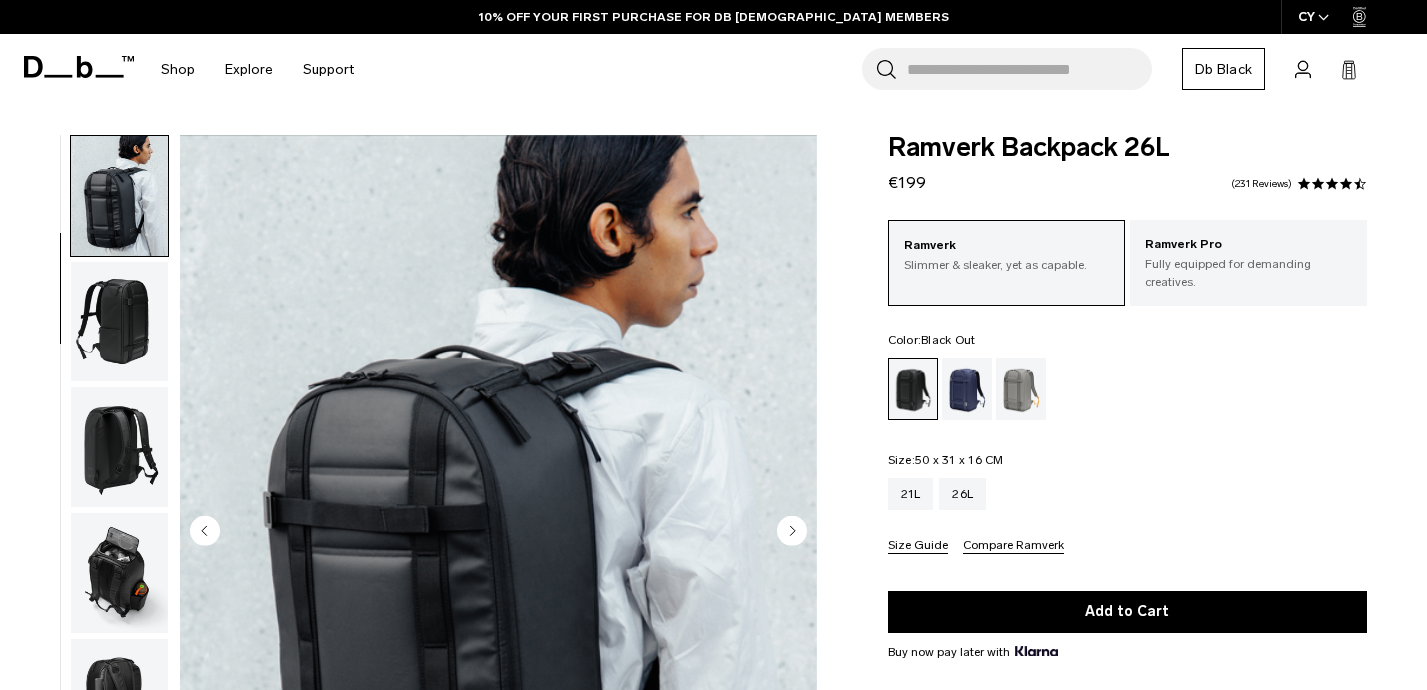 click at bounding box center (119, 447) 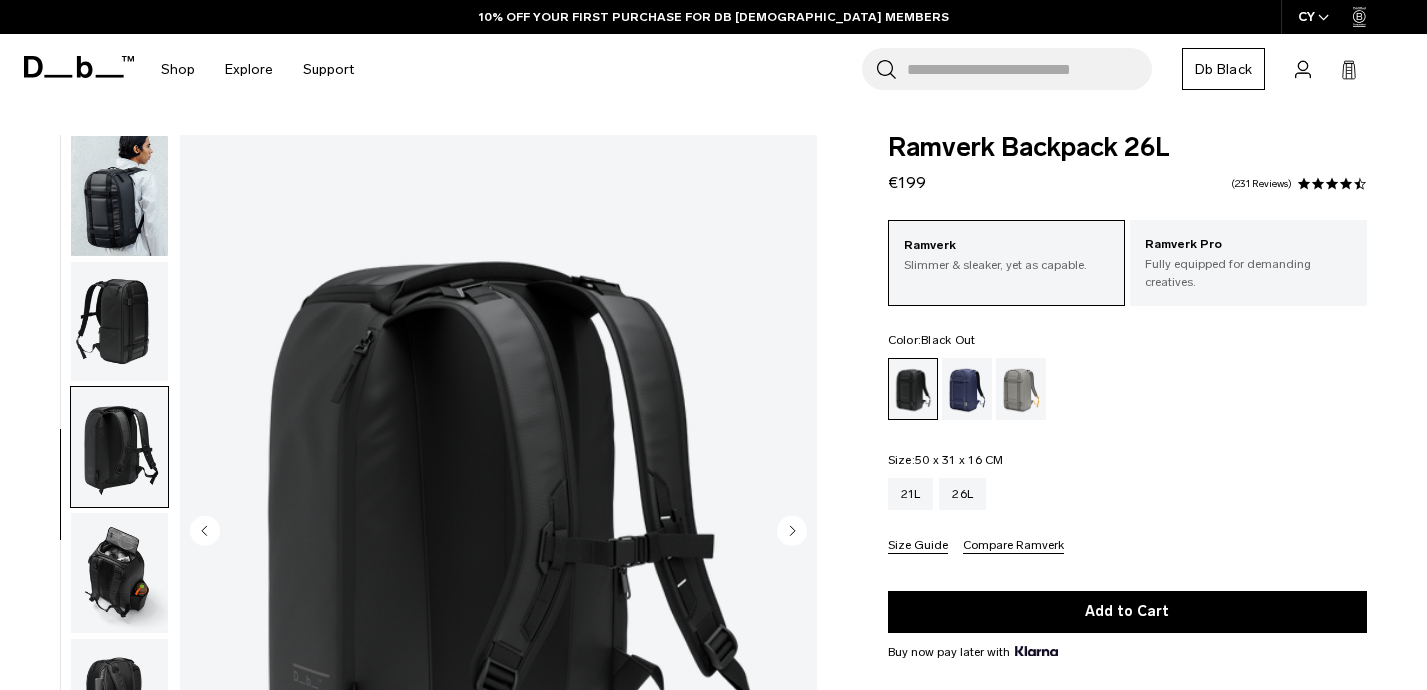 scroll, scrollTop: 206, scrollLeft: 0, axis: vertical 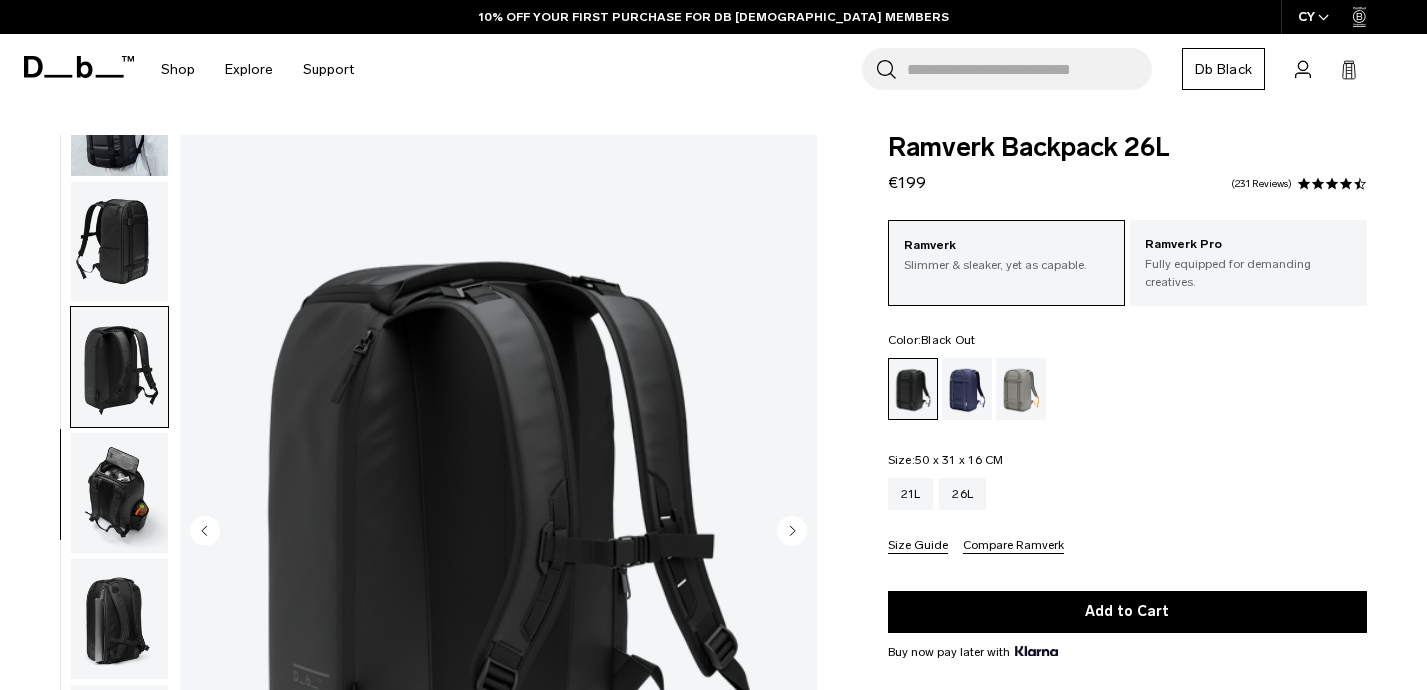 click at bounding box center [119, 493] 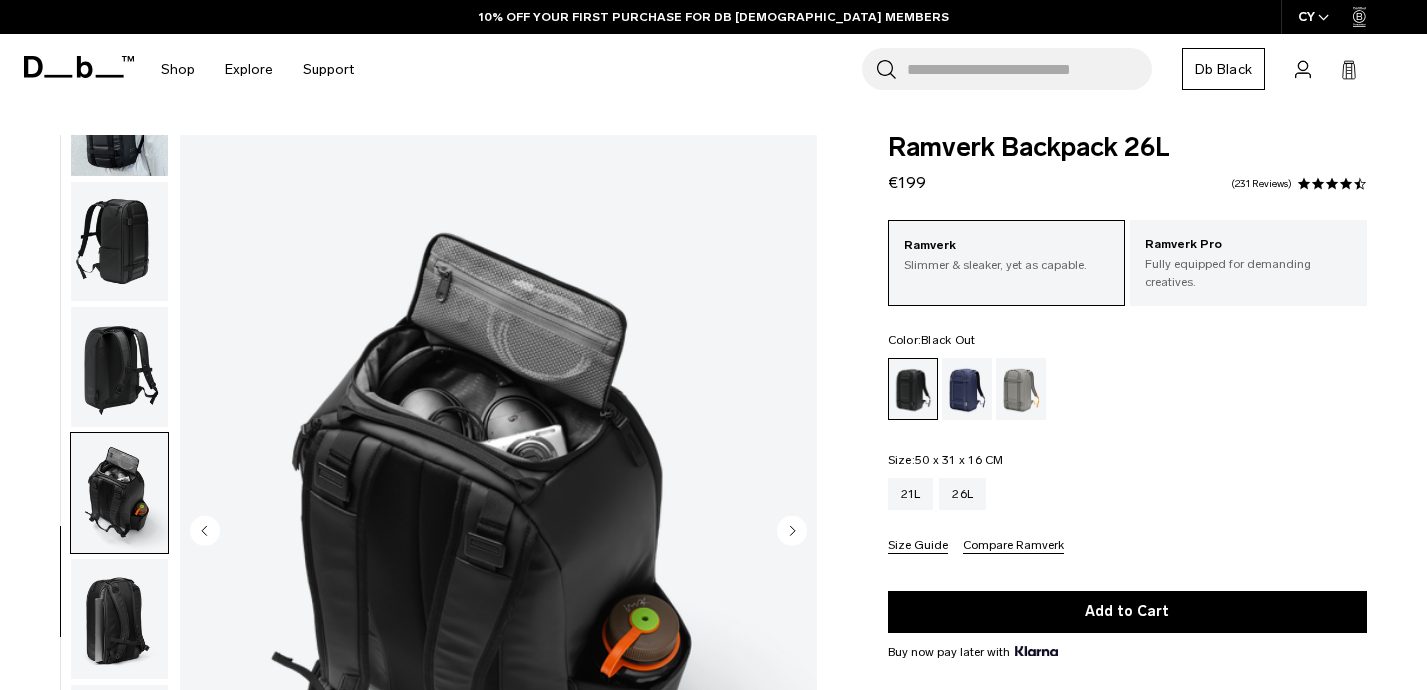 click at bounding box center [119, 619] 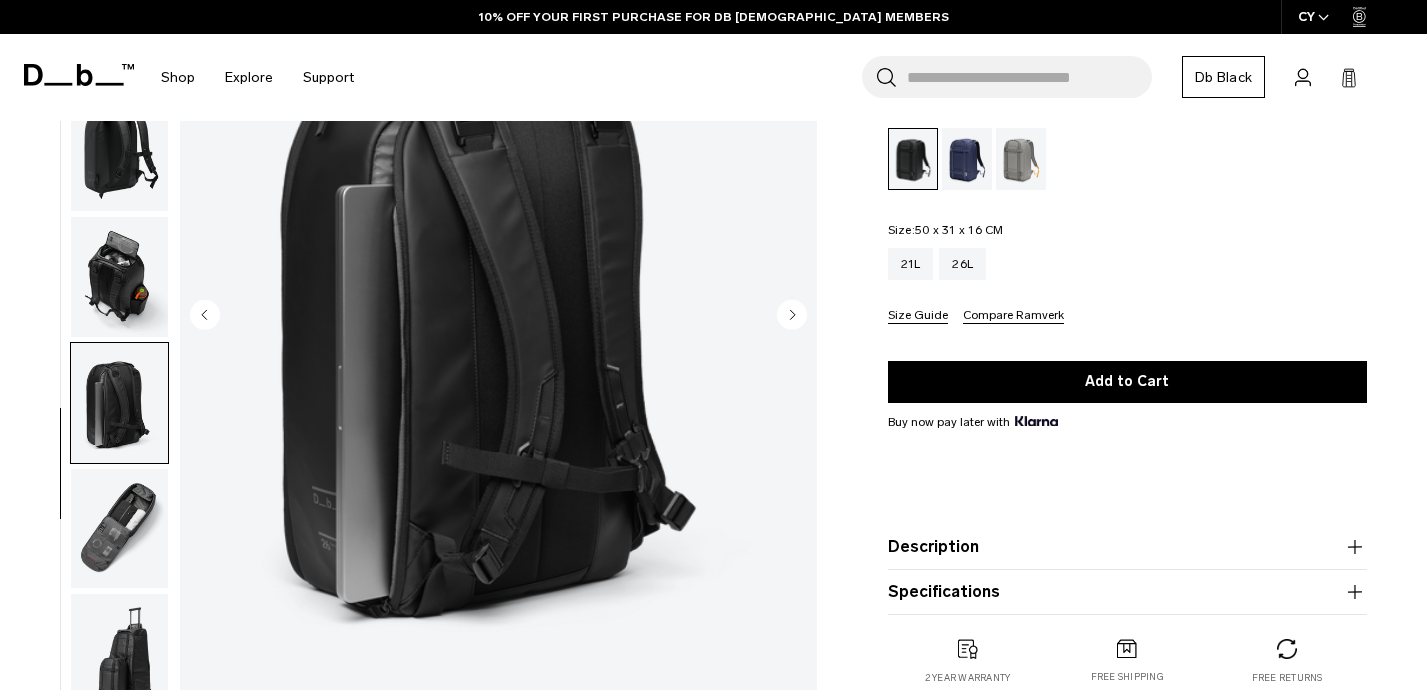 scroll, scrollTop: 239, scrollLeft: 0, axis: vertical 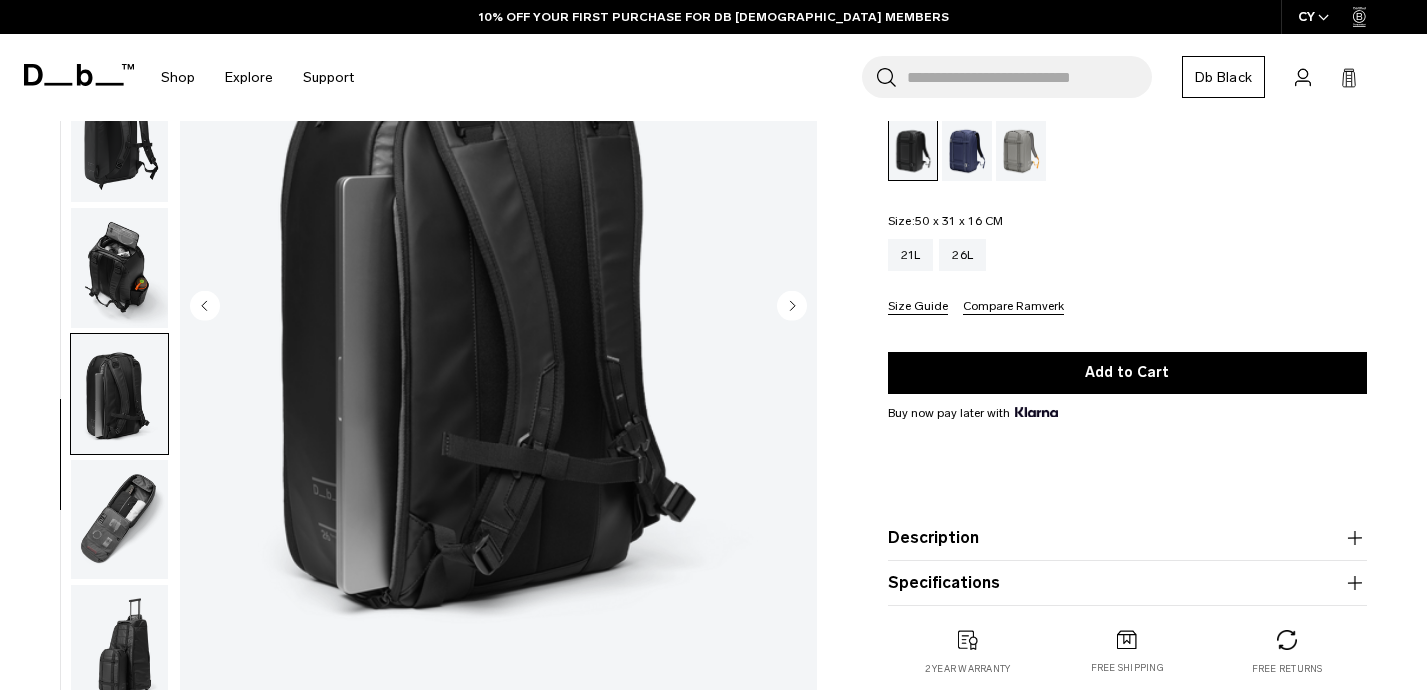 click at bounding box center [119, 519] 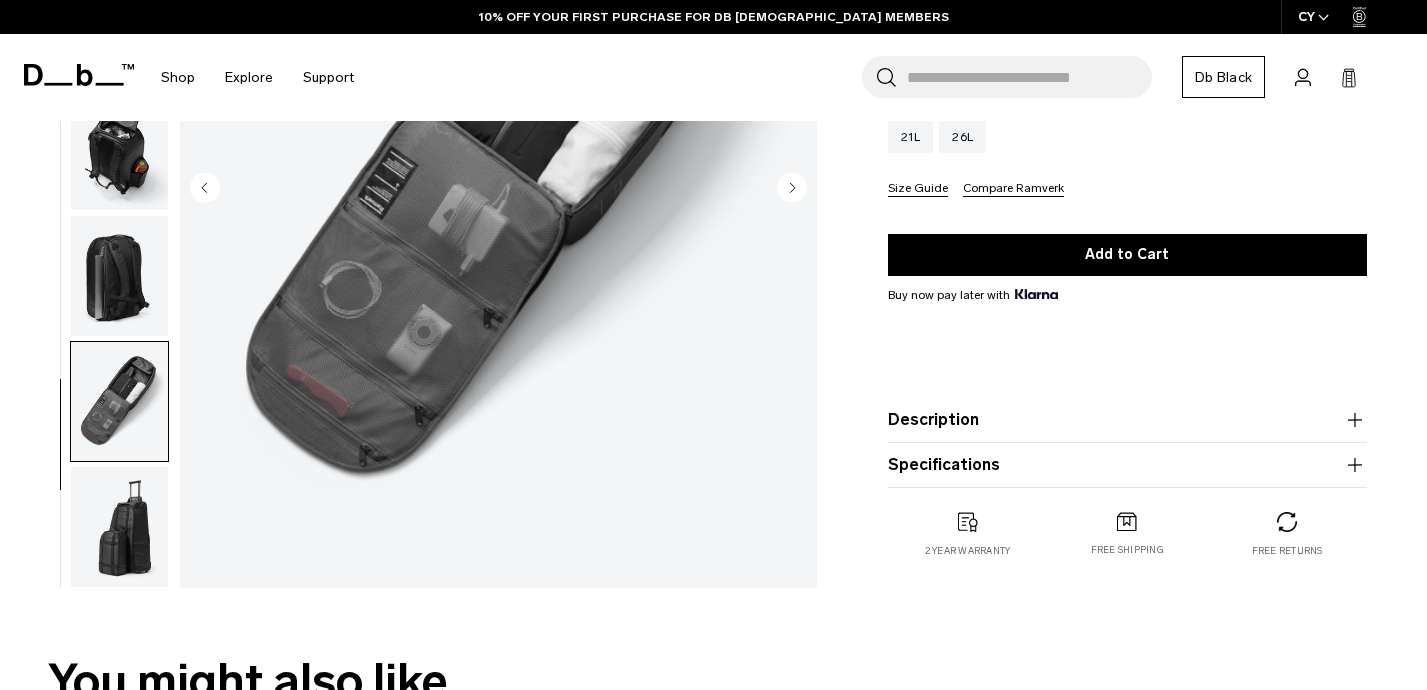 click at bounding box center (119, 527) 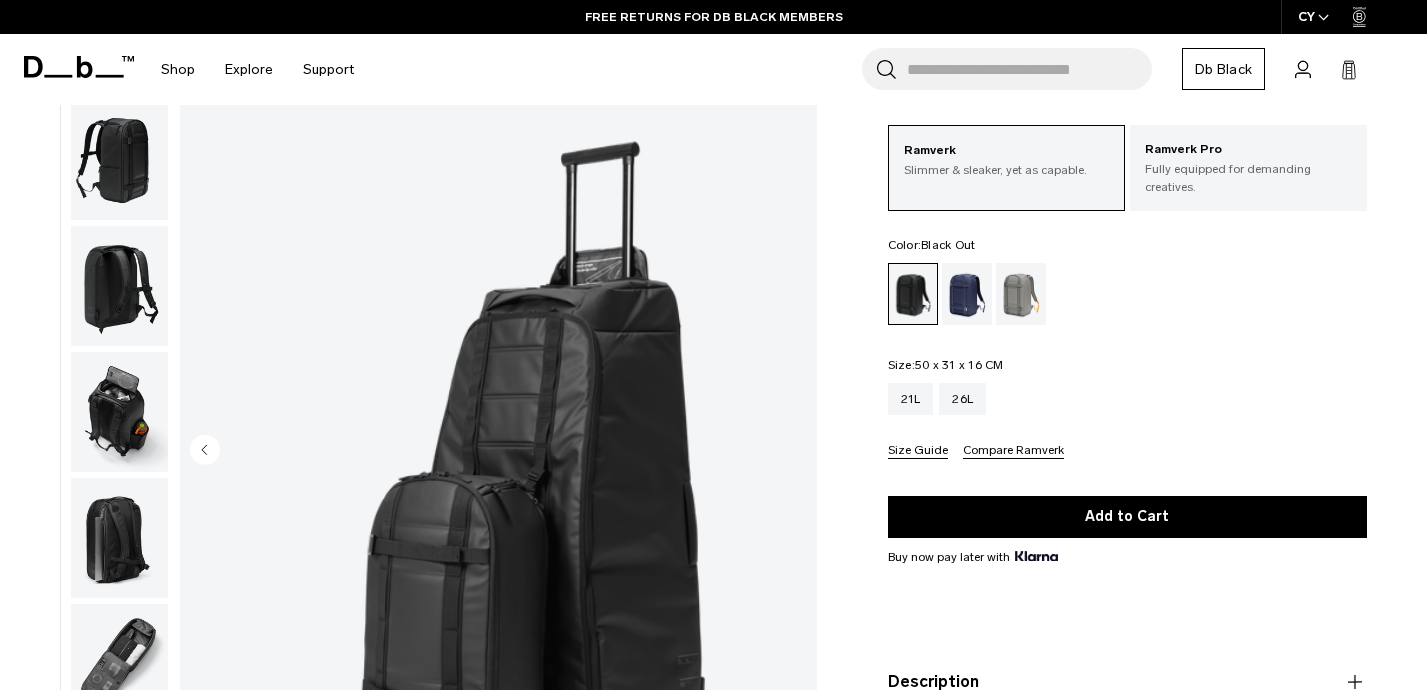 scroll, scrollTop: 88, scrollLeft: 0, axis: vertical 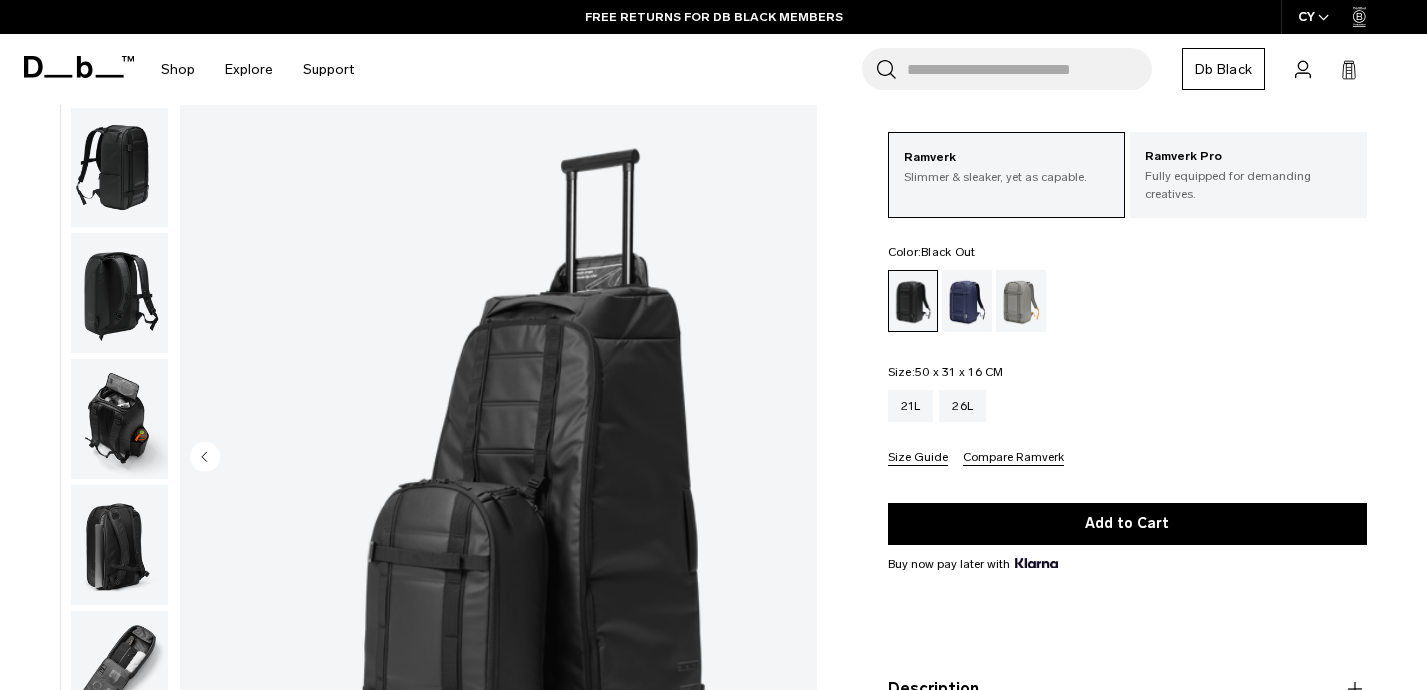 type 